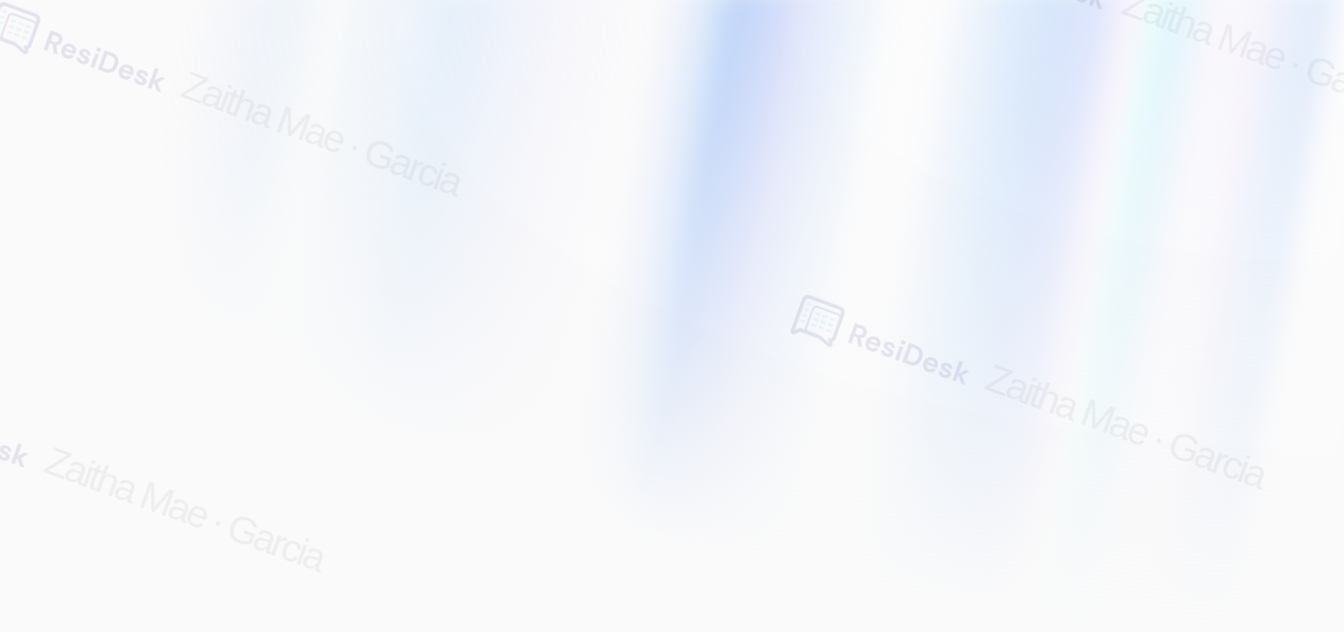 scroll, scrollTop: 0, scrollLeft: 0, axis: both 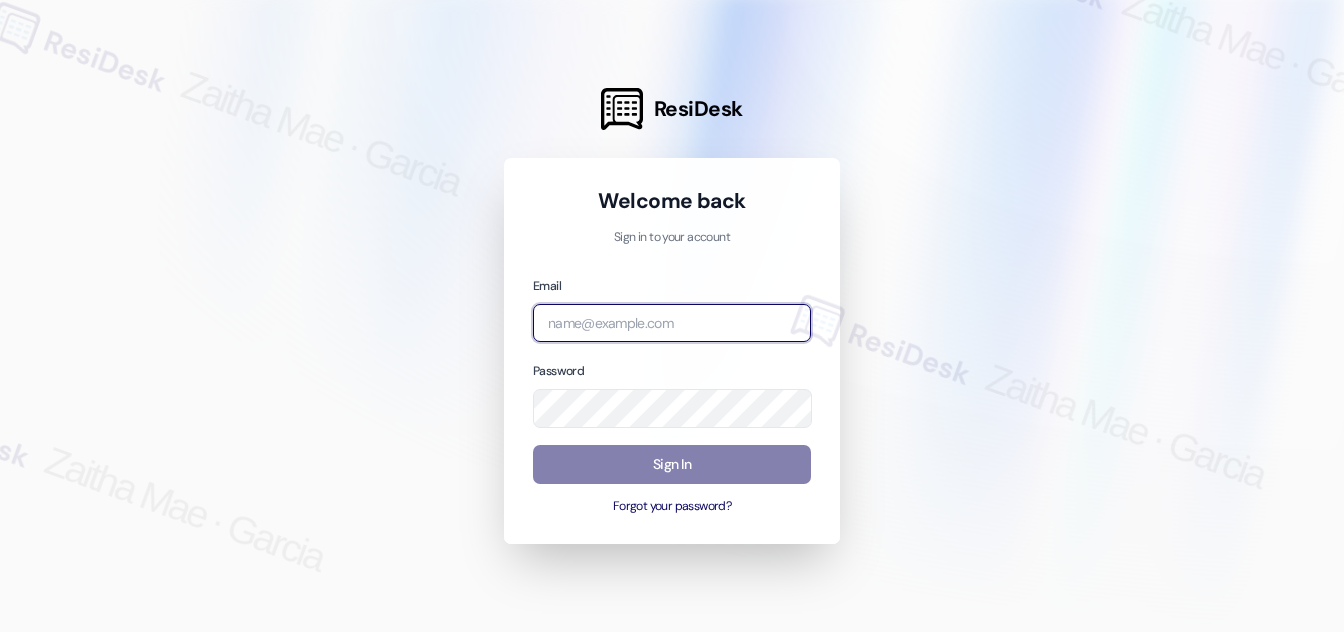 click at bounding box center [672, 323] 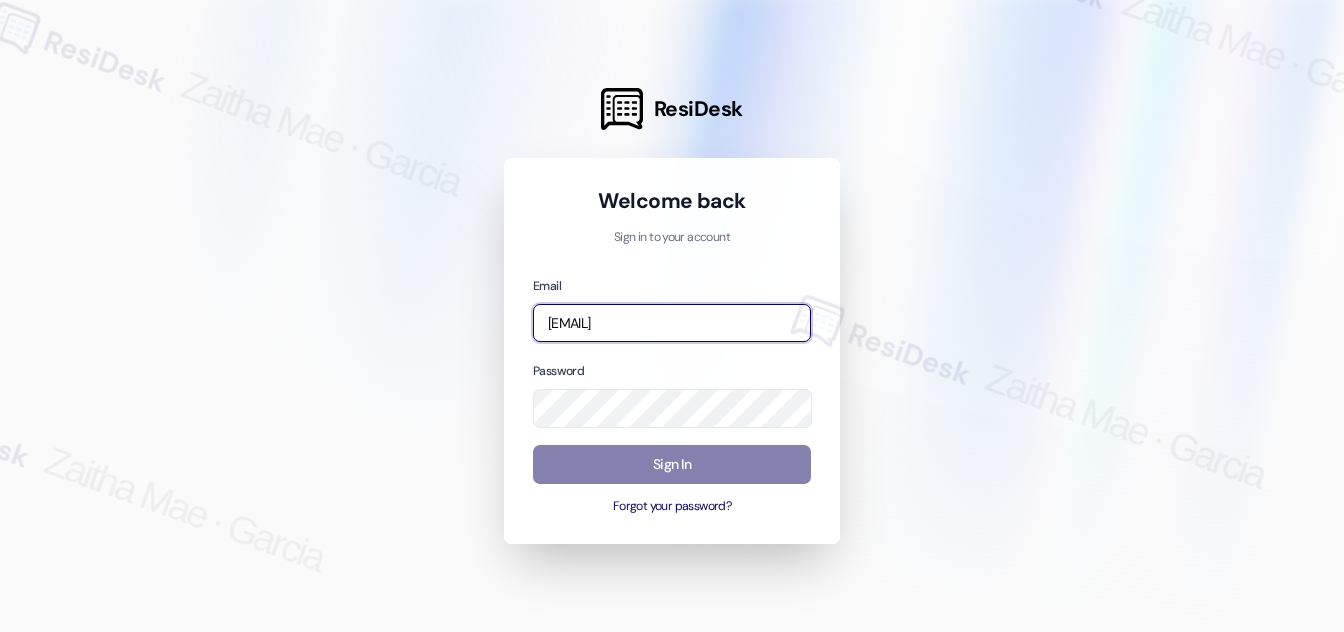 type on "[EMAIL]" 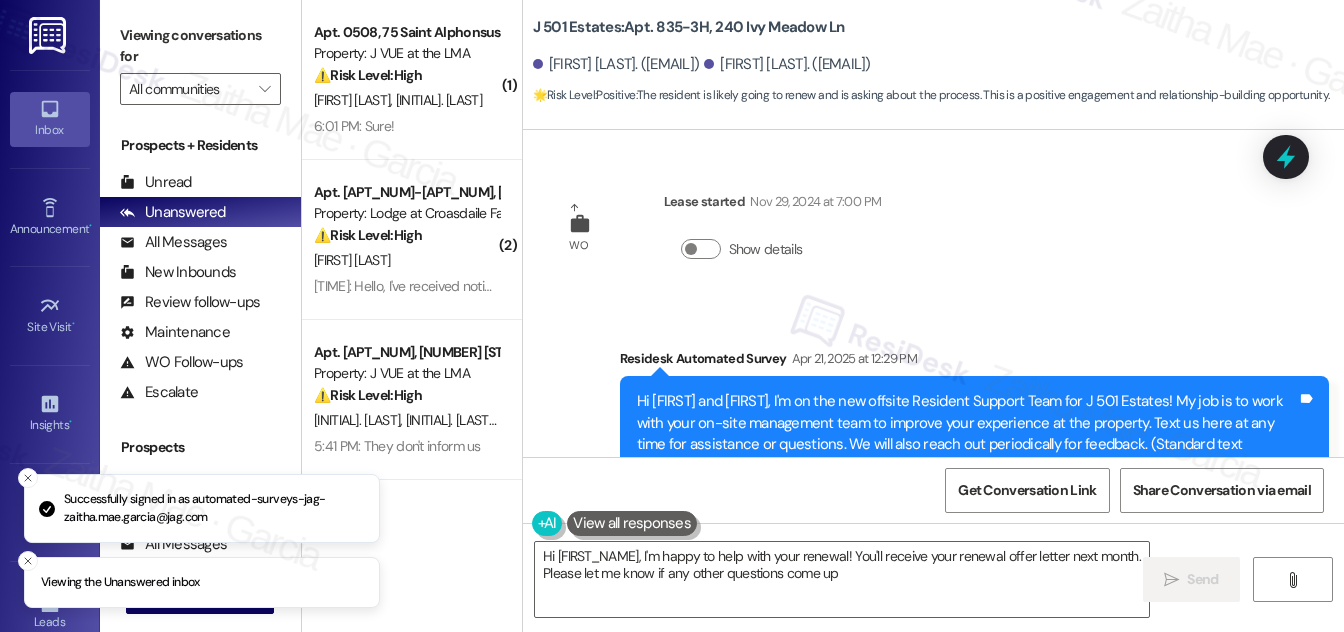 type on "Hi [FIRST_NAME], I'm happy to help with your renewal! You'll receive your renewal offer letter next month. Please let me know if any other questions come up!" 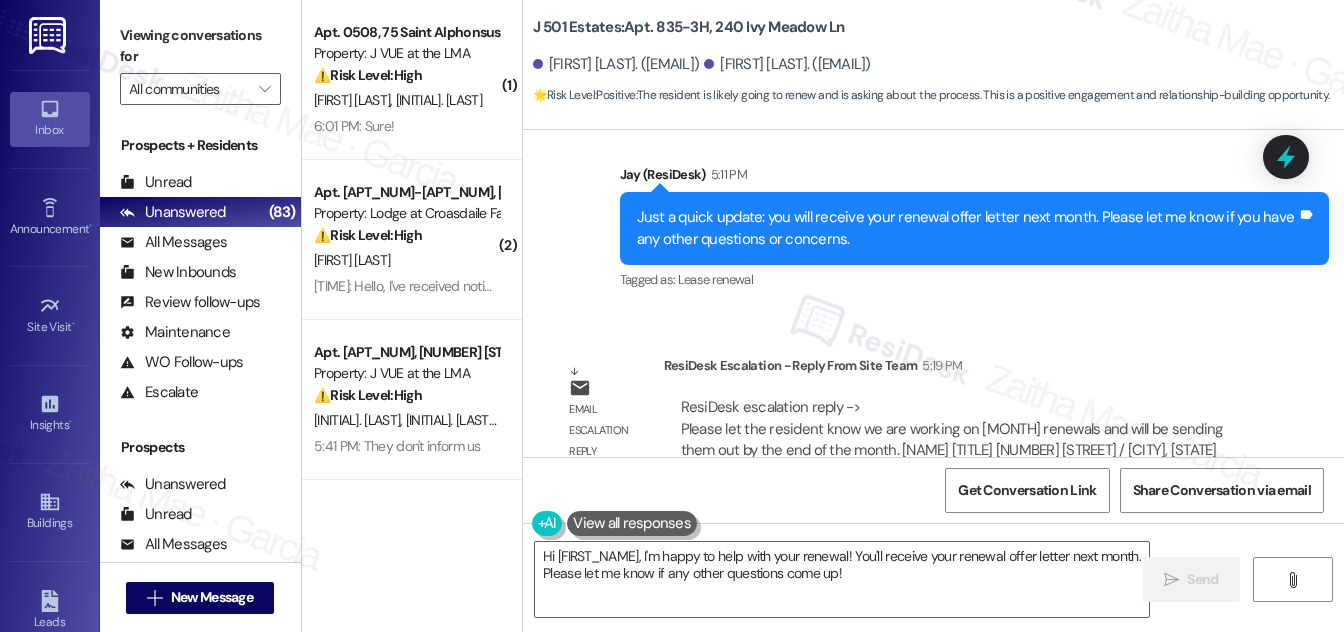 scroll, scrollTop: 3027, scrollLeft: 0, axis: vertical 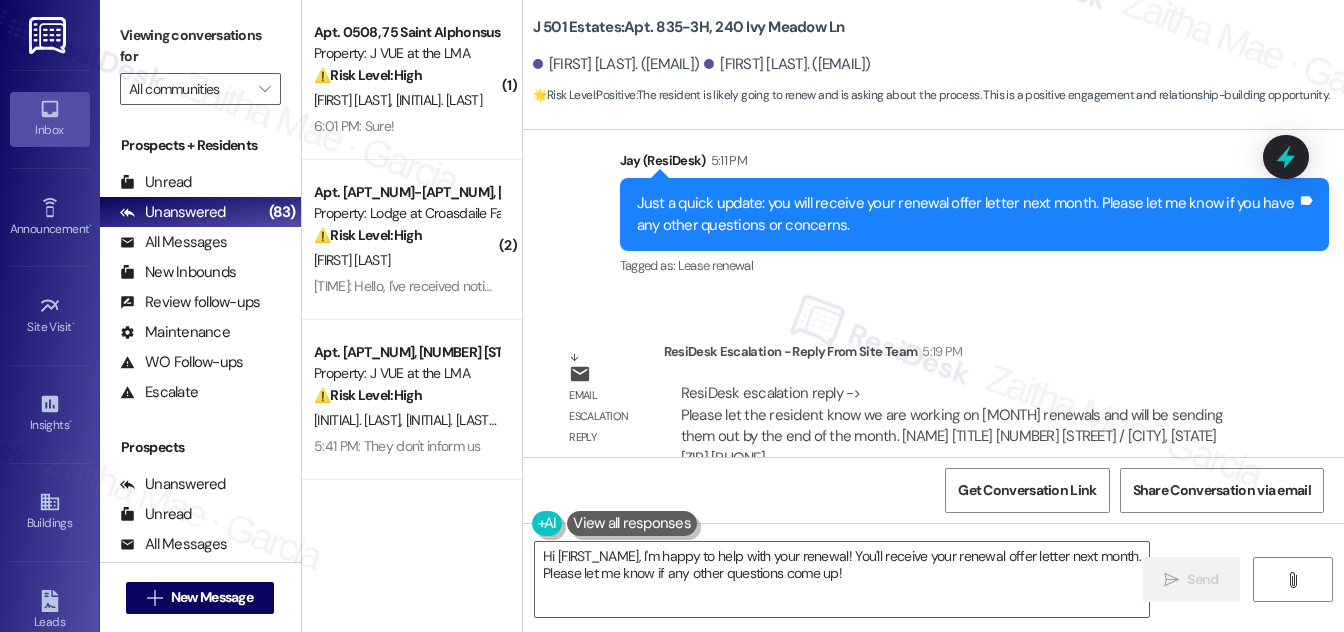 click on "WO Lease started Nov 29, 2024 at 7:00 PM Show details Survey, sent via SMS Residesk Automated Survey Apr 21, 2025 at 12:29 PM Hi [FIRST] and [FIRST], I'm on the new offsite Resident Support Team for J 501 Estates! My job is to work with your on-site management team to improve your experience at the property. Text us here at any time for assistance or questions. We will also reach out periodically for feedback. (Standard text messaging rates may apply) (You can always reply STOP to opt out of future messages) Tags and notes Tagged as: Property launch Click to highlight conversations about Property launch Survey, sent via SMS Residesk Automated Survey May 27, 2025 at 4:15 PM Hi there [FIRST] and [FIRST]! I just wanted to check in and ask if you are happy with your home. Feel free to answer with a quick (y/n) Tags and notes Tagged as: Quarterly check-in Click to highlight conversations about Quarterly check-in Survey, sent via SMS Residesk Automated Survey Jul 31, 2025 at 12:25 PM Tags and notes Tagged as: Question" at bounding box center [933, 293] 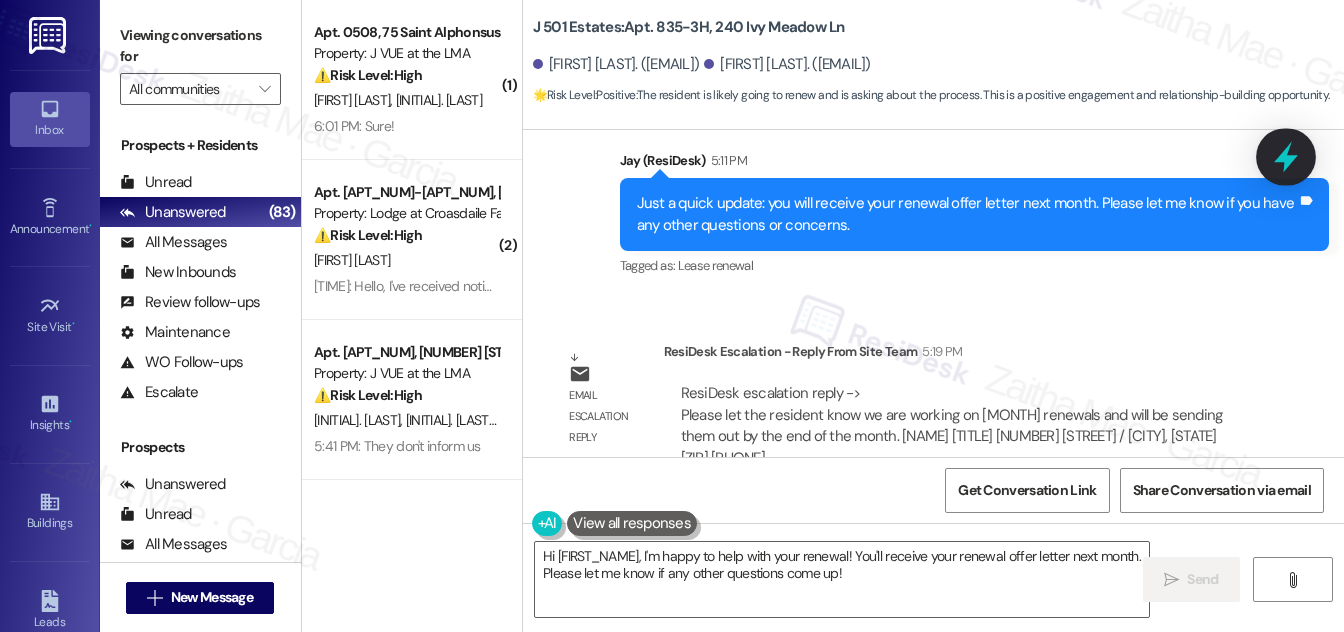 click 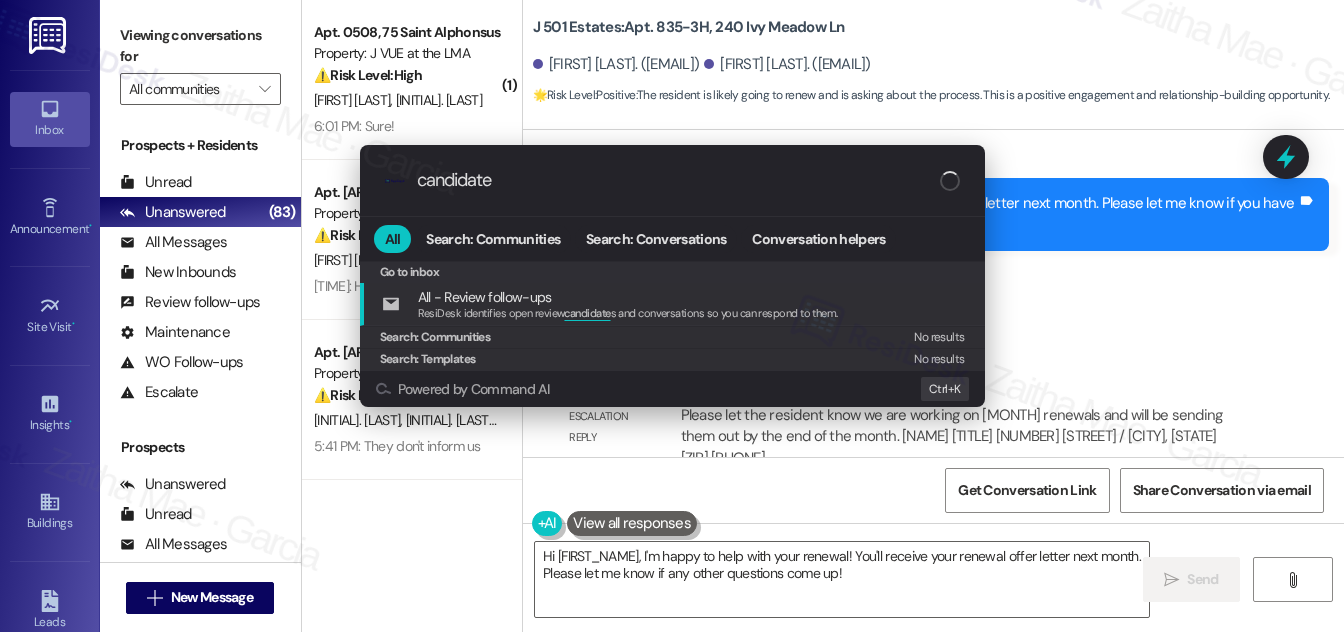 type on "candidate" 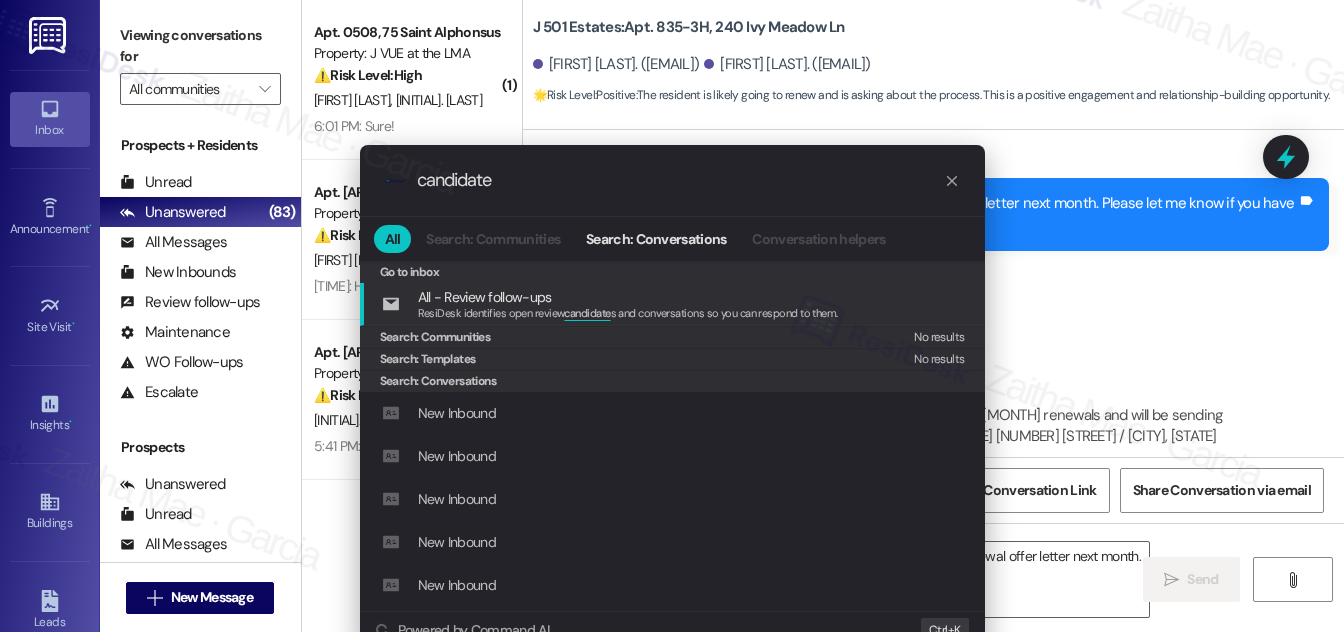 click 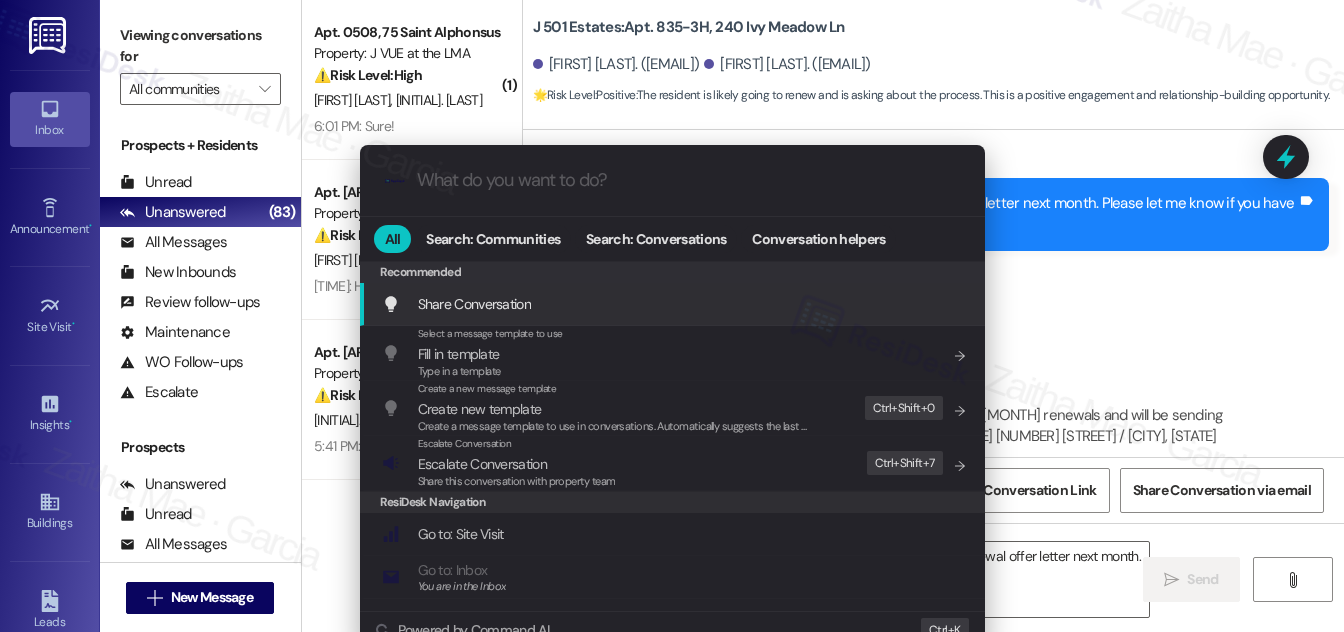 click on ".cls-1{fill:#0a055f;}.cls-2{fill:#0cc4c4;} resideskLogoBlueOrange All Search: Communities Search: Conversations Conversation helpers Recommended Recommended Share Conversation Add shortcut Select a message template to use Fill in template Type in a template Add shortcut Create a new message template Create new template Create a message template to use in conversations. Automatically suggests the last message you sent. Edit Ctrl+ Shift+ 0 Escalate Conversation Escalate Conversation Share this conversation with property team Edit Ctrl+ Shift+ 7 ResiDesk Navigation Go to: Site Visit Add shortcut Go to: Inbox You are in the Inbox Add shortcut Go to: Settings Add shortcut Go to: Message Templates Add shortcut Go to: Buildings Add shortcut Help Getting Started: What you can do with ResiDesk Add shortcut Settings Powered by Command AI Ctrl+ K" at bounding box center (672, 316) 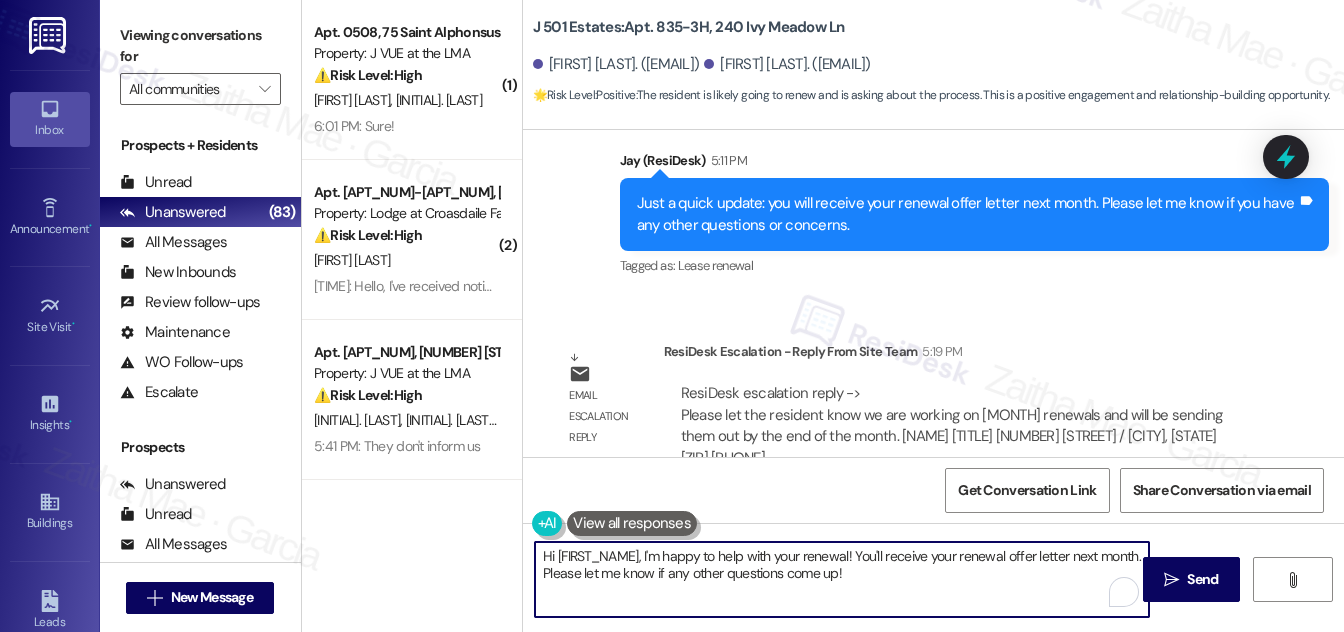 drag, startPoint x: 541, startPoint y: 557, endPoint x: 844, endPoint y: 572, distance: 303.37106 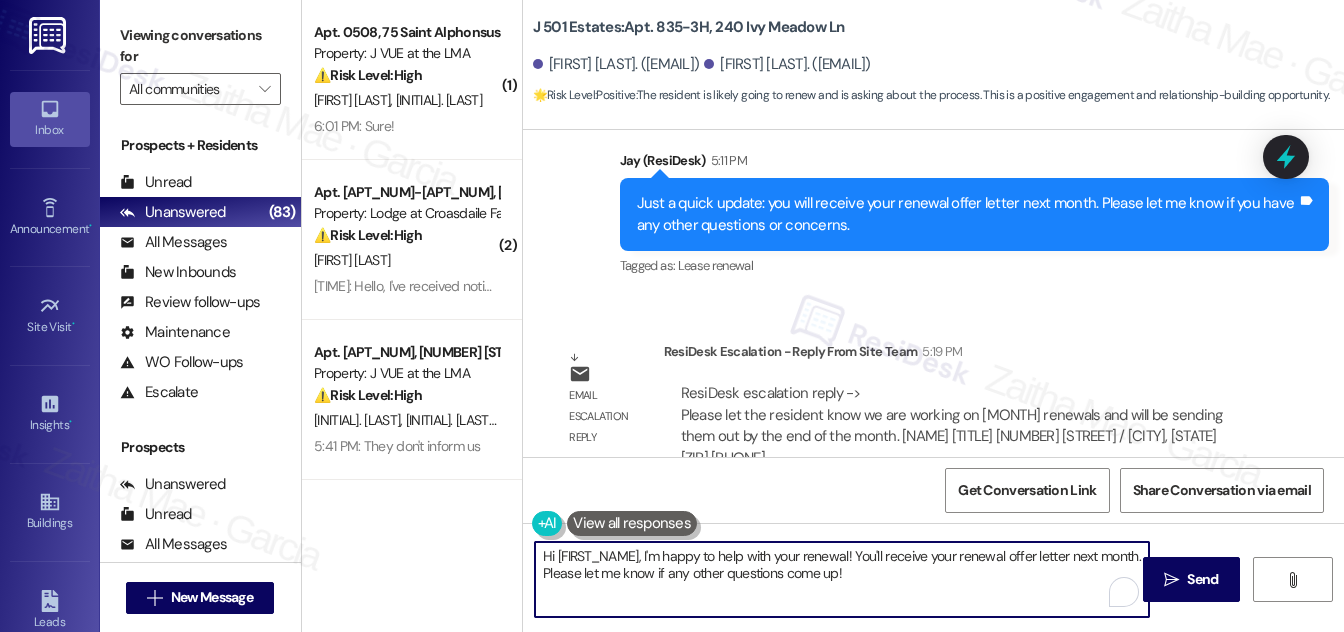 click on "Hi [FIRST_NAME], I'm happy to help with your renewal! You'll receive your renewal offer letter next month. Please let me know if any other questions come up!" at bounding box center (842, 579) 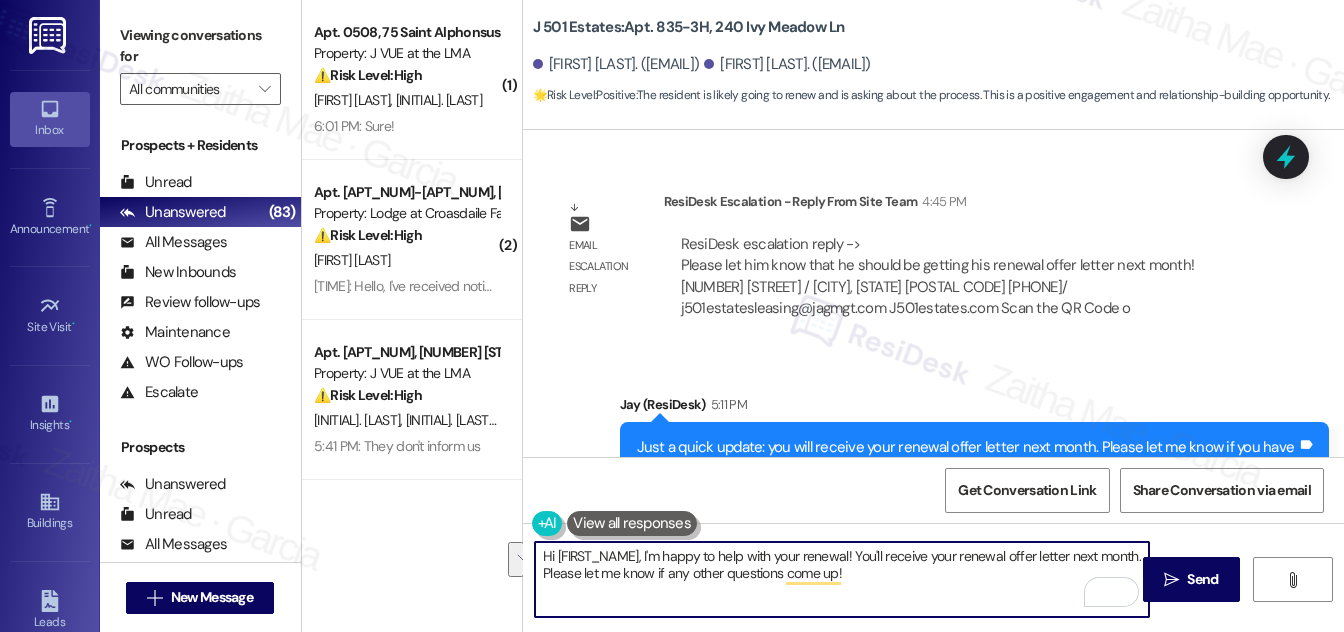 scroll, scrollTop: 2754, scrollLeft: 0, axis: vertical 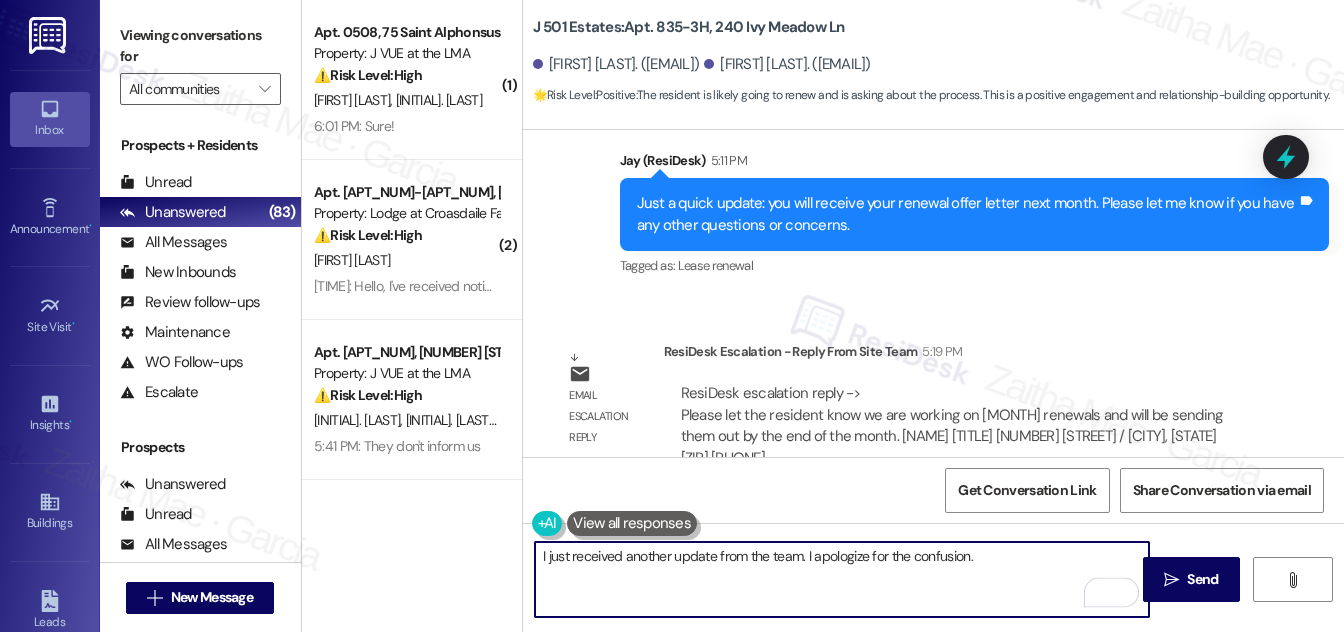 click on "I just received another update from the team. I apologize for the confusion." at bounding box center (842, 579) 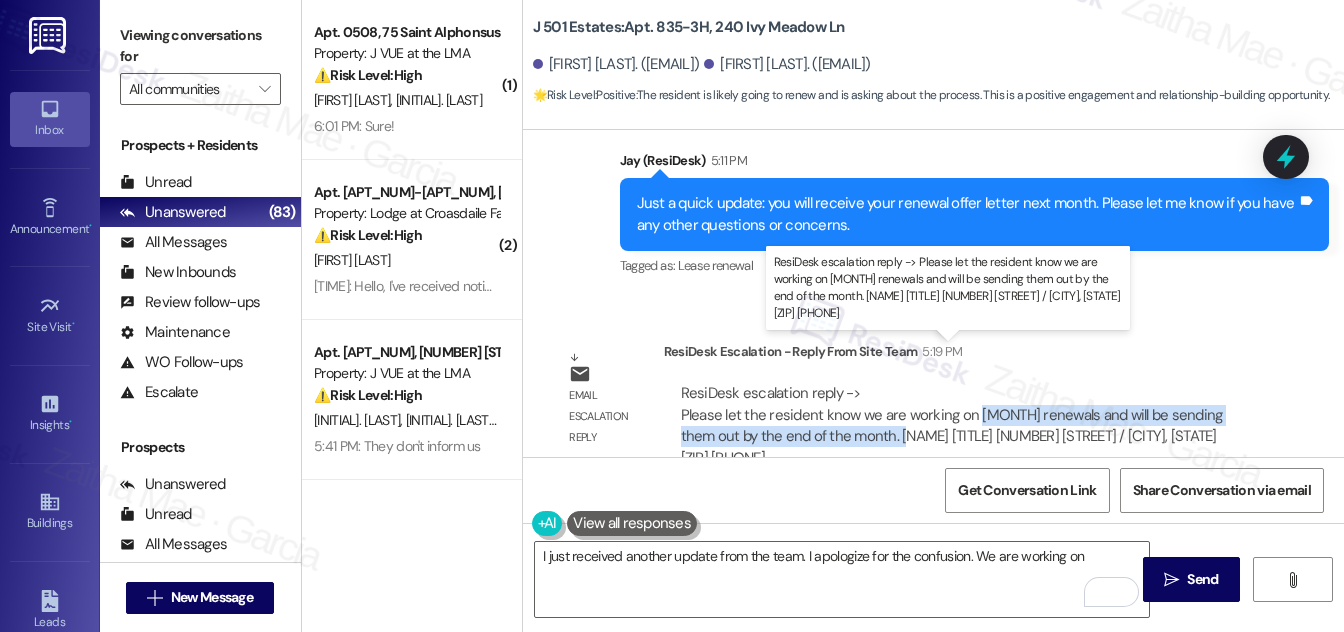 drag, startPoint x: 970, startPoint y: 367, endPoint x: 896, endPoint y: 397, distance: 79.84986 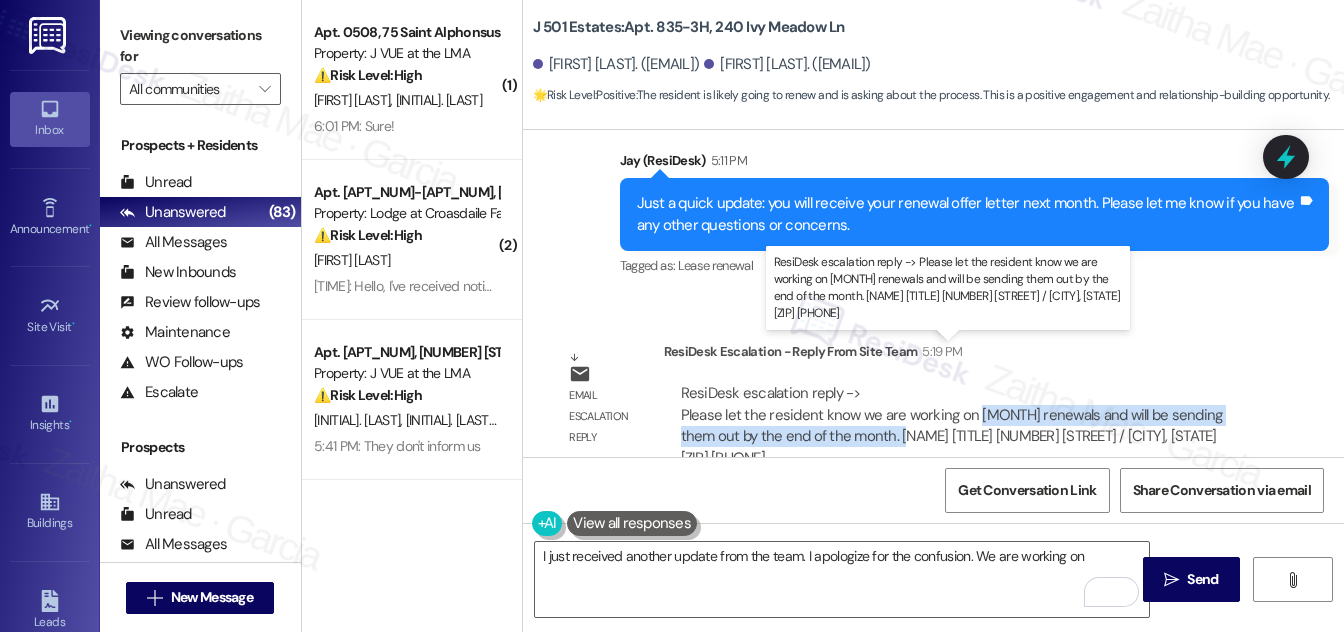 click on "ResiDesk escalation reply ->
Please let the resident know we are working on [MONTH] renewals and will be sending them out by the end of the month. [NAME] [TITLE] [NUMBER] [STREET] / [CITY], [STATE] [ZIP] [PHONE] ResiDesk escalation reply ->
Please let the resident know we are working on [MONTH] renewals and will be sending them out by the end of the month. [NAME] [TITLE] [NUMBER] [STREET] / [CITY], [STATE] [ZIP] [PHONE]" at bounding box center (952, 425) 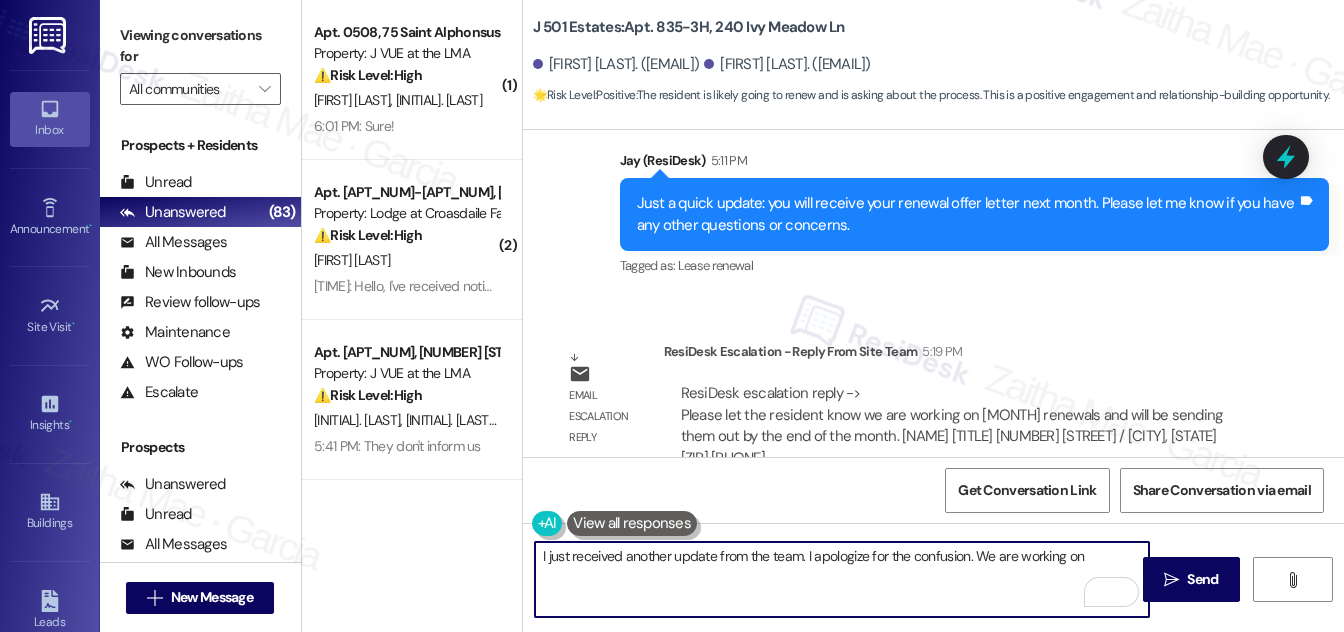click on "I just received another update from the team. I apologize for the confusion. We are working on" at bounding box center [842, 579] 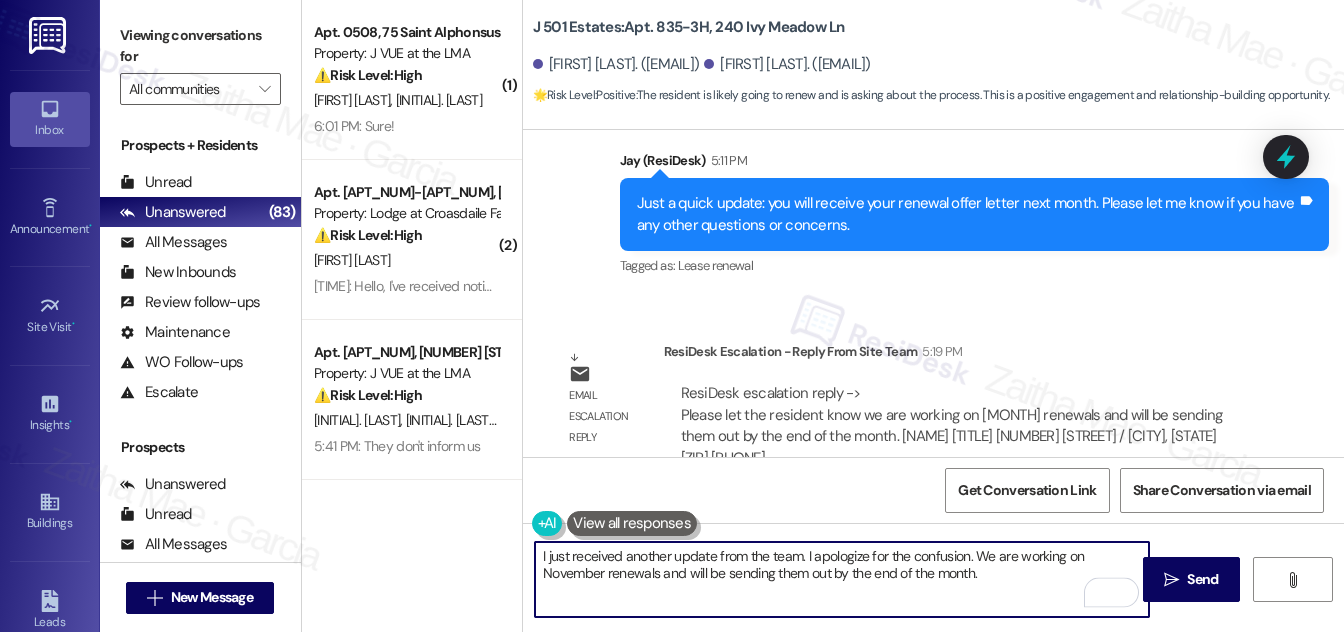 click on "I just received another update from the team. I apologize for the confusion. We are working on November renewals and will be sending them out by the end of the month." at bounding box center [842, 579] 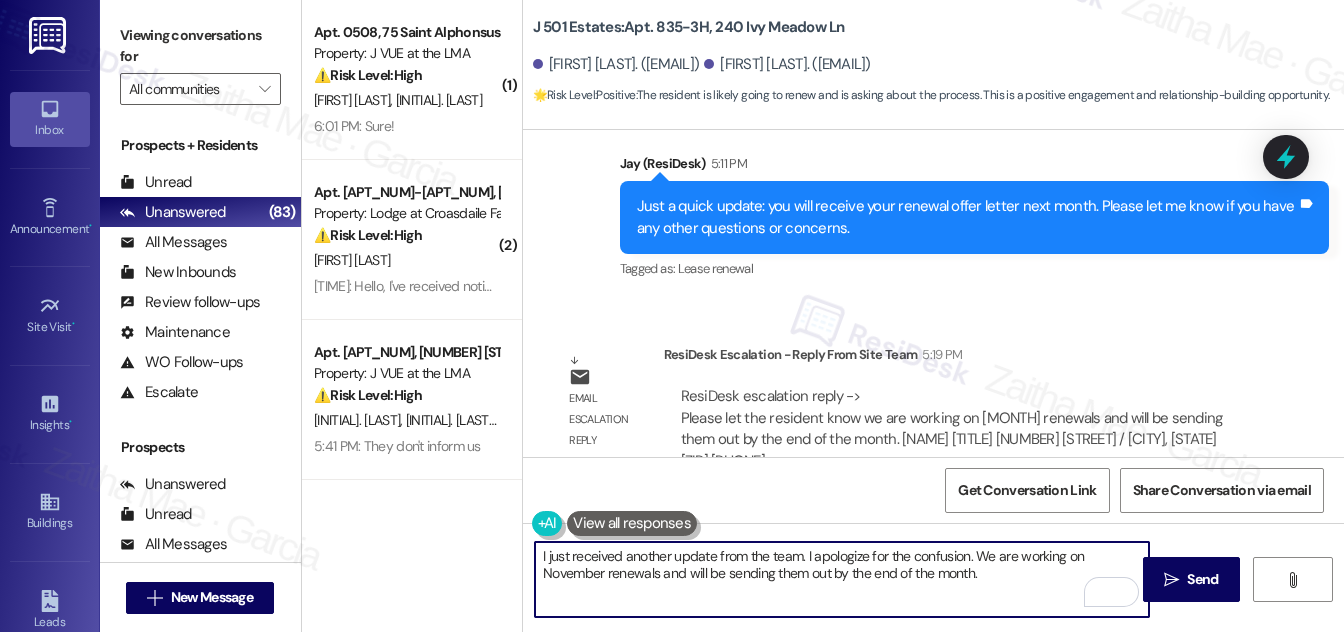 scroll, scrollTop: 3027, scrollLeft: 0, axis: vertical 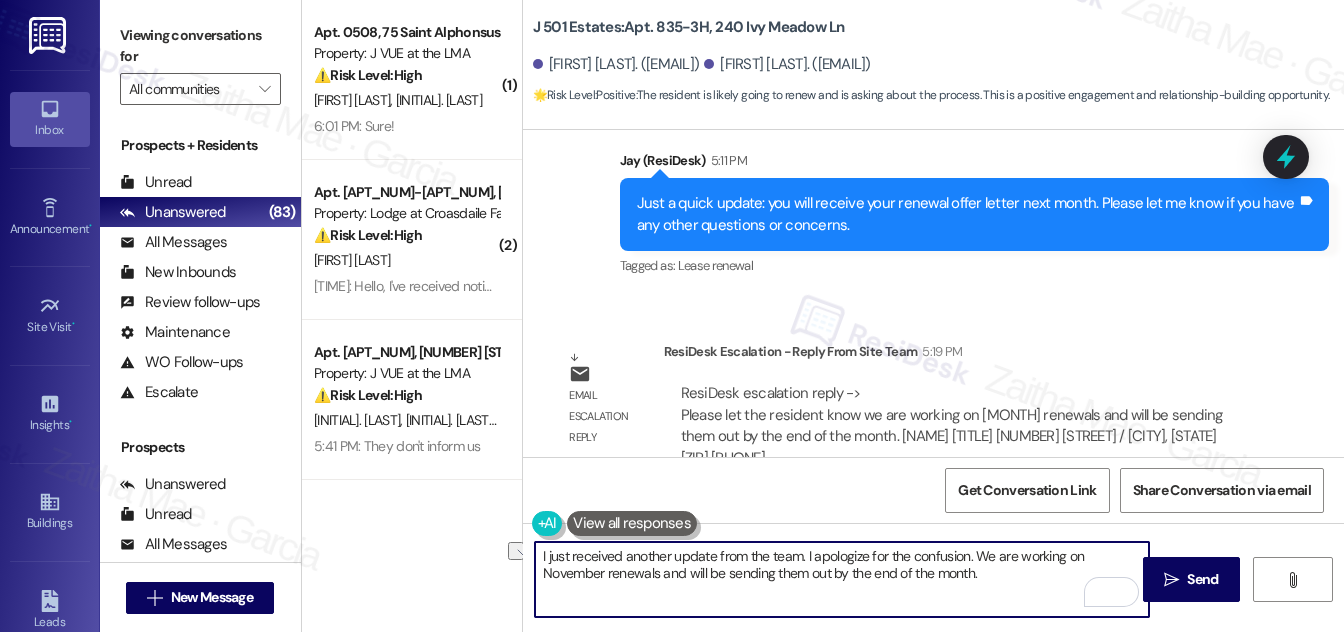 drag, startPoint x: 973, startPoint y: 559, endPoint x: 807, endPoint y: 552, distance: 166.14752 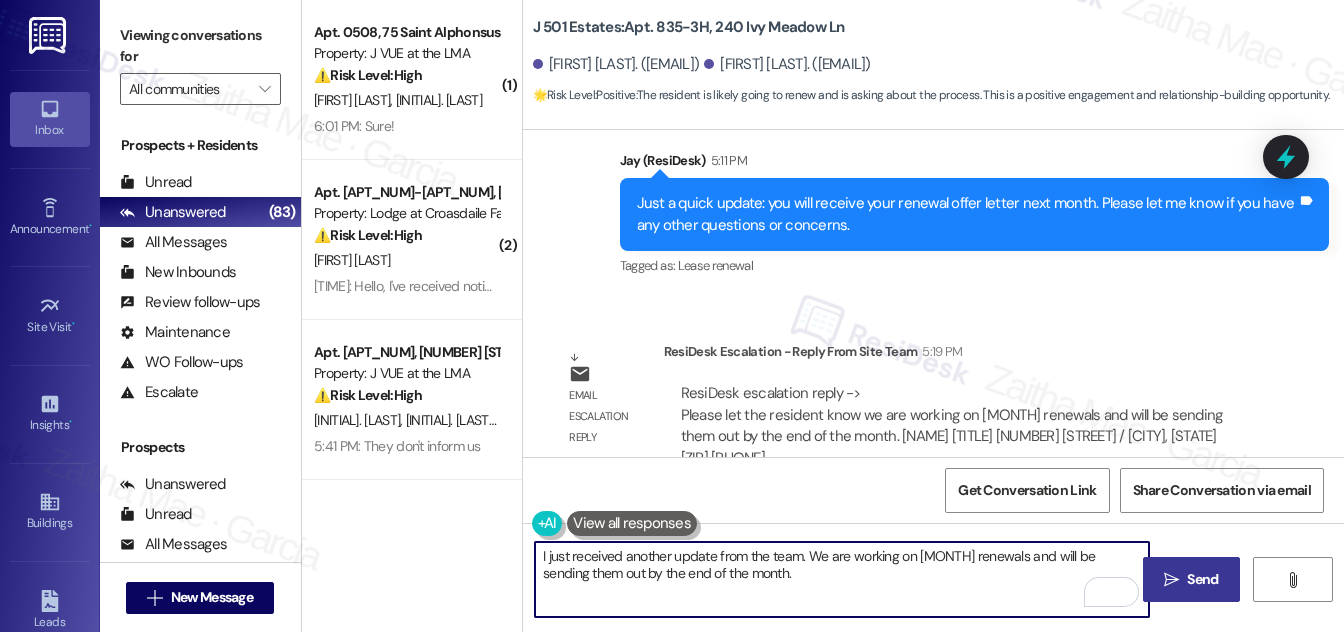 type on "I just received another update from the team. We are working on [MONTH] renewals and will be sending them out by the end of the month." 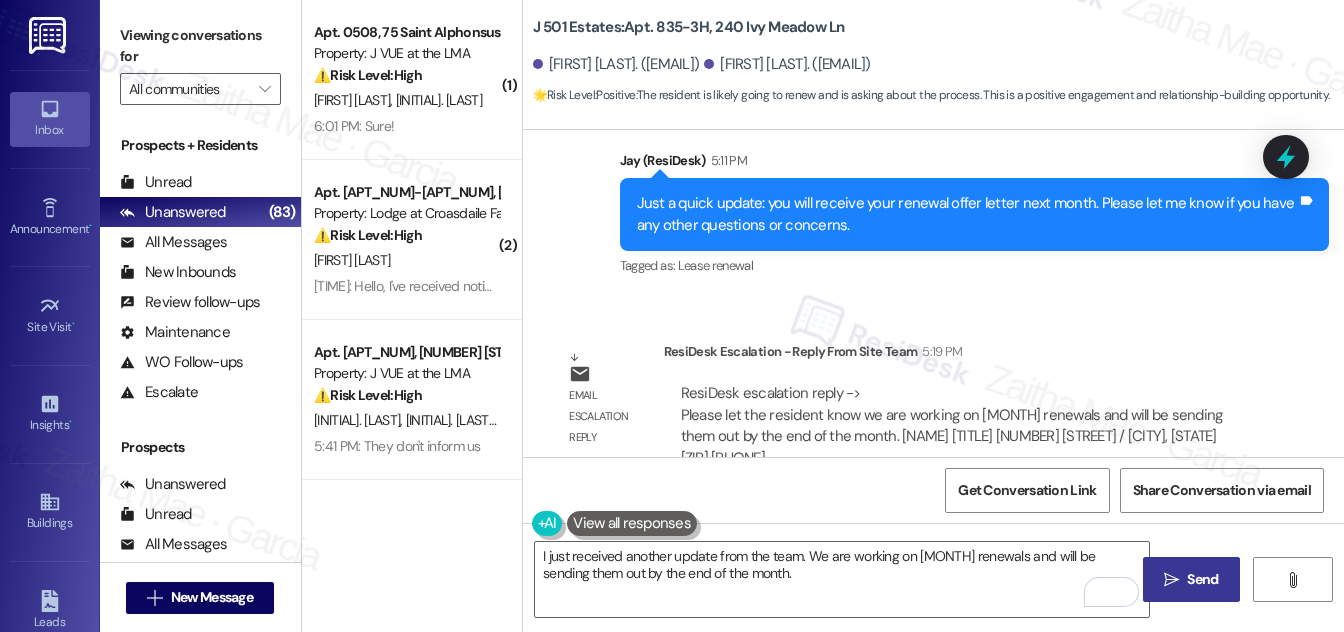 click on "Send" at bounding box center [1202, 579] 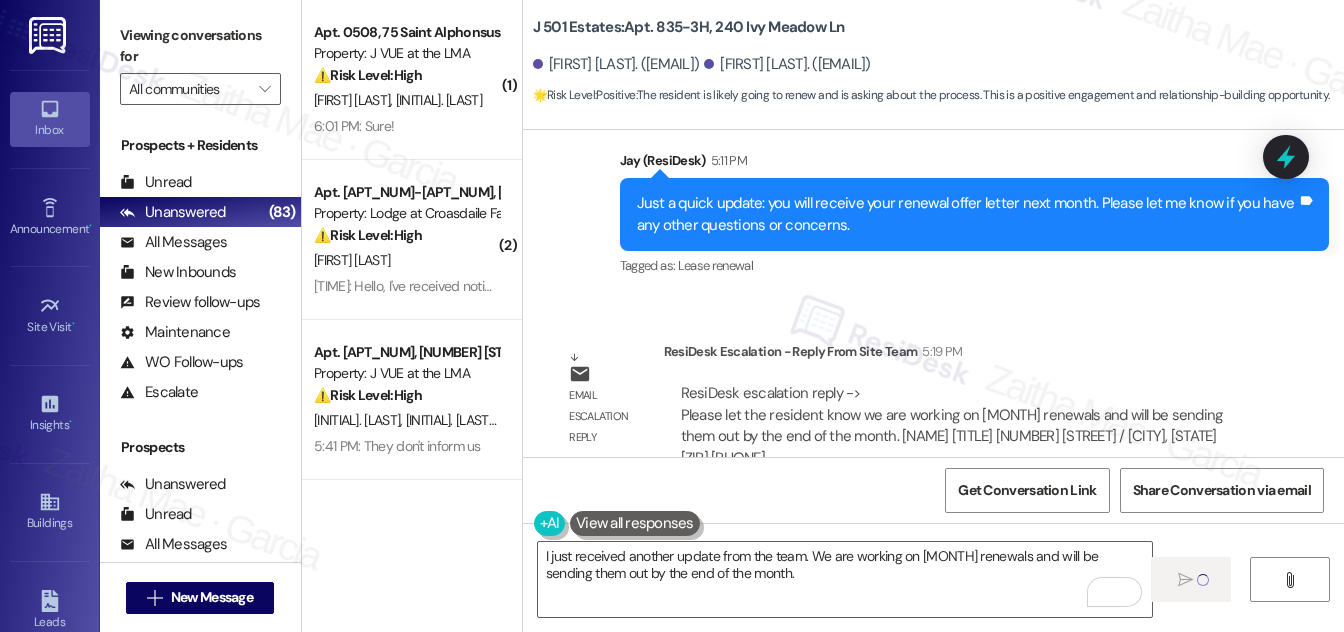 type 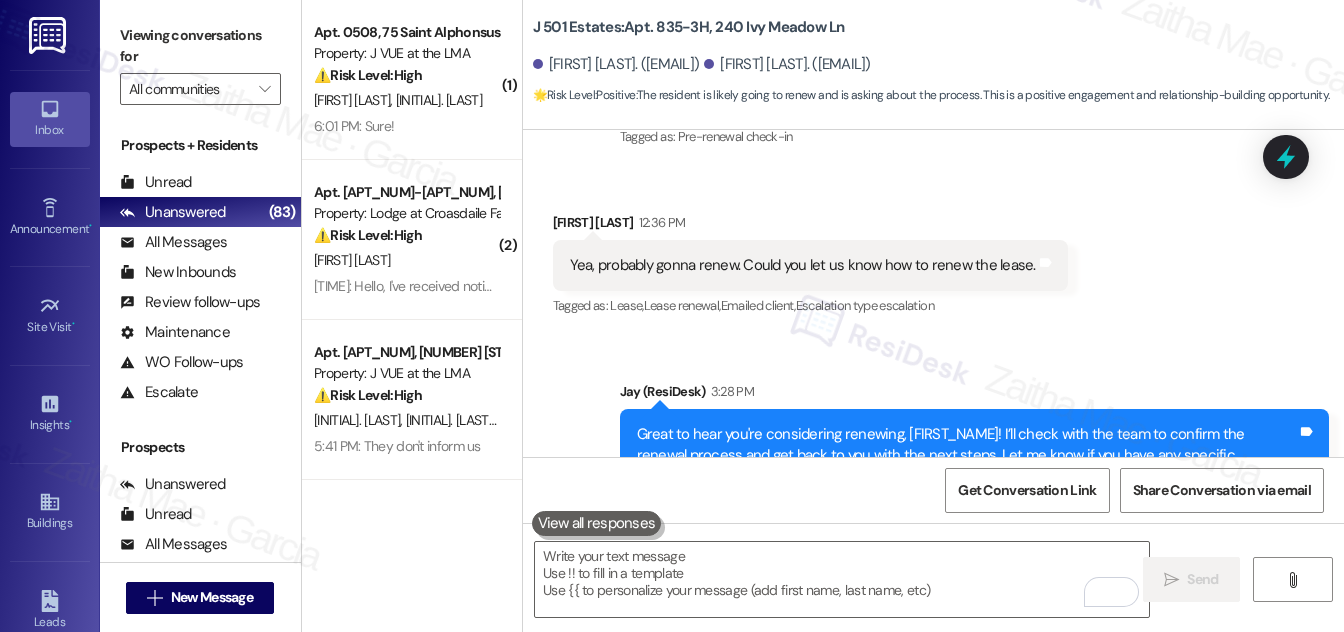 scroll, scrollTop: 1992, scrollLeft: 0, axis: vertical 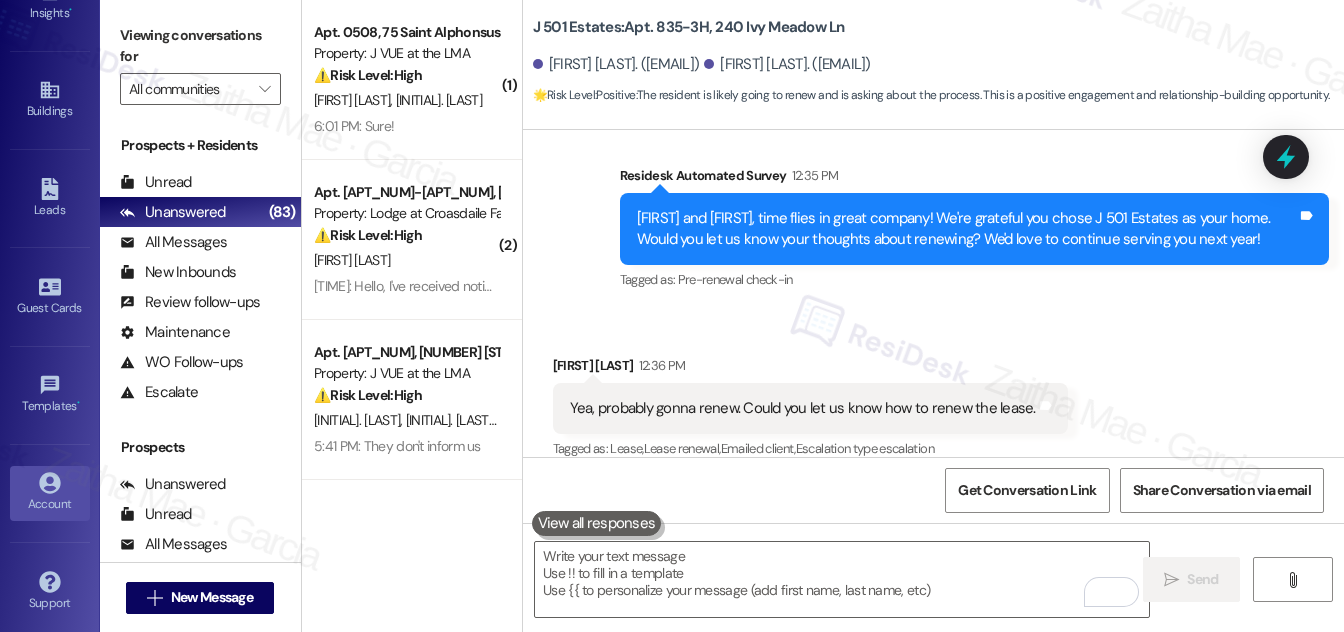 click on "Account" at bounding box center (50, 504) 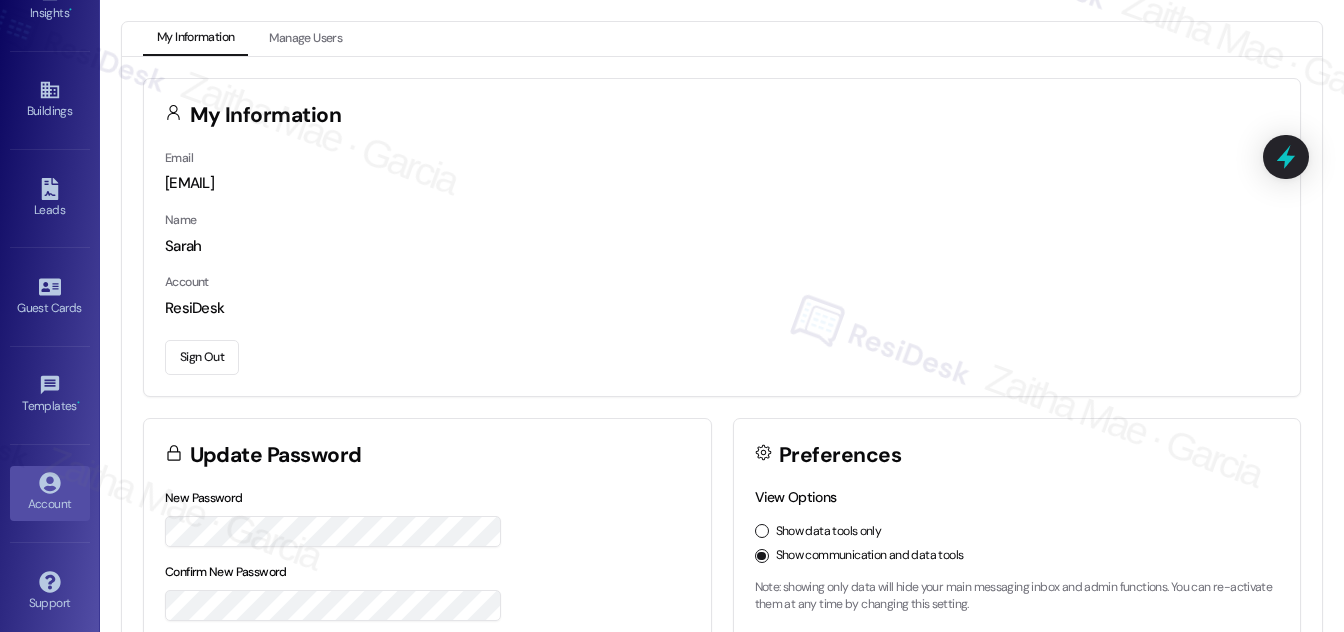 click on "Sign Out" at bounding box center [202, 357] 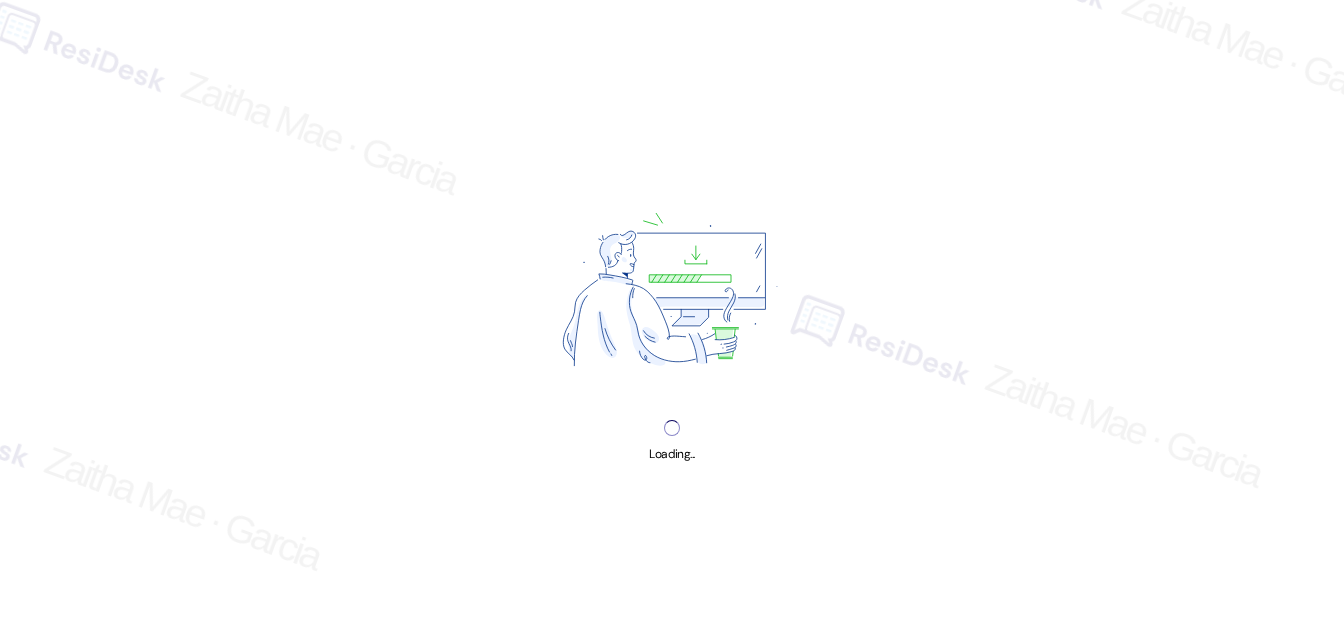 scroll, scrollTop: 0, scrollLeft: 0, axis: both 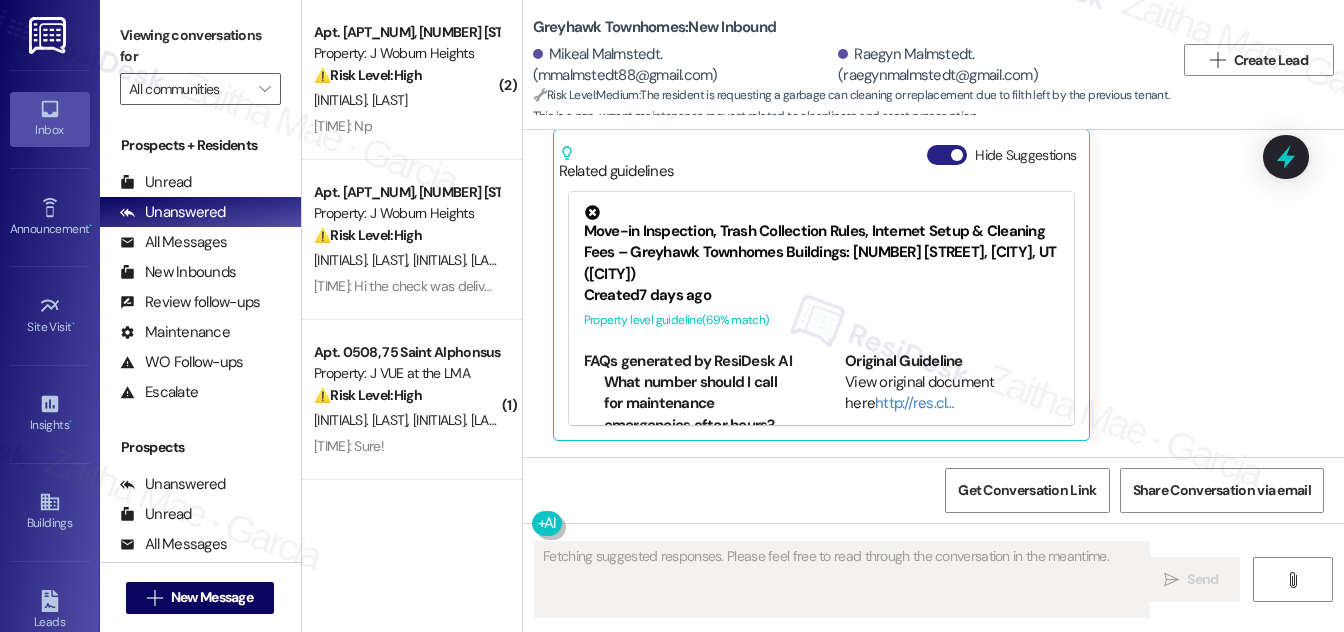 click on "Hide Suggestions" at bounding box center (947, 155) 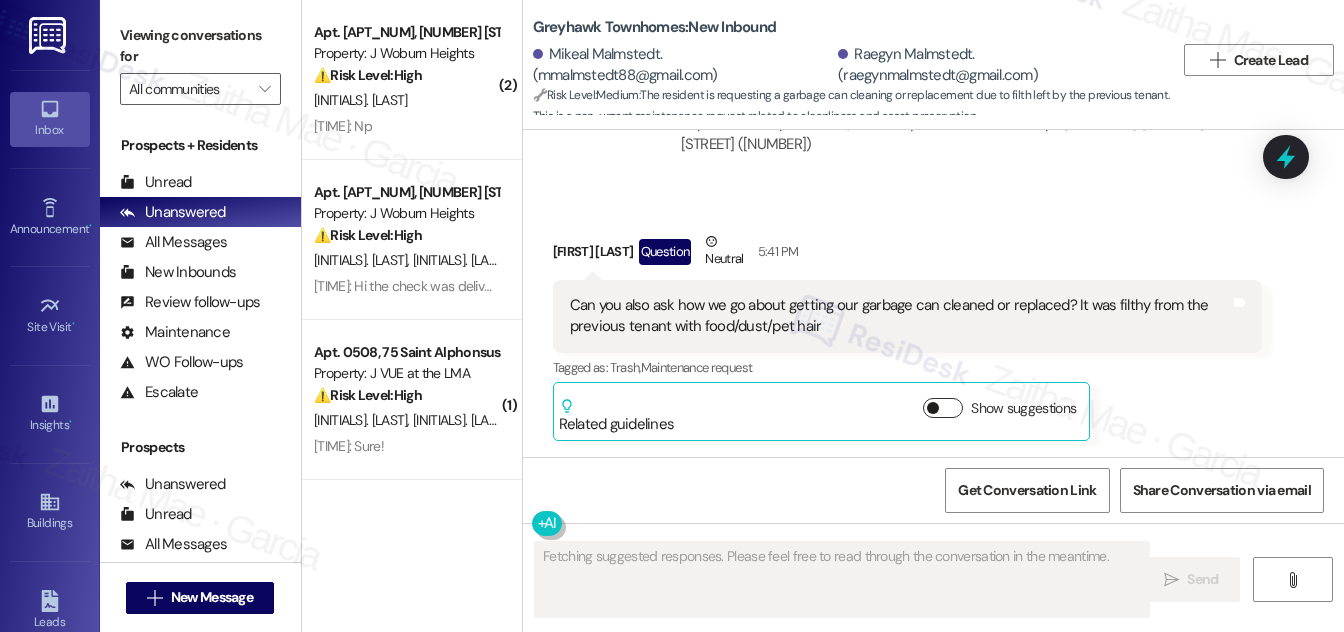 scroll, scrollTop: 2009, scrollLeft: 0, axis: vertical 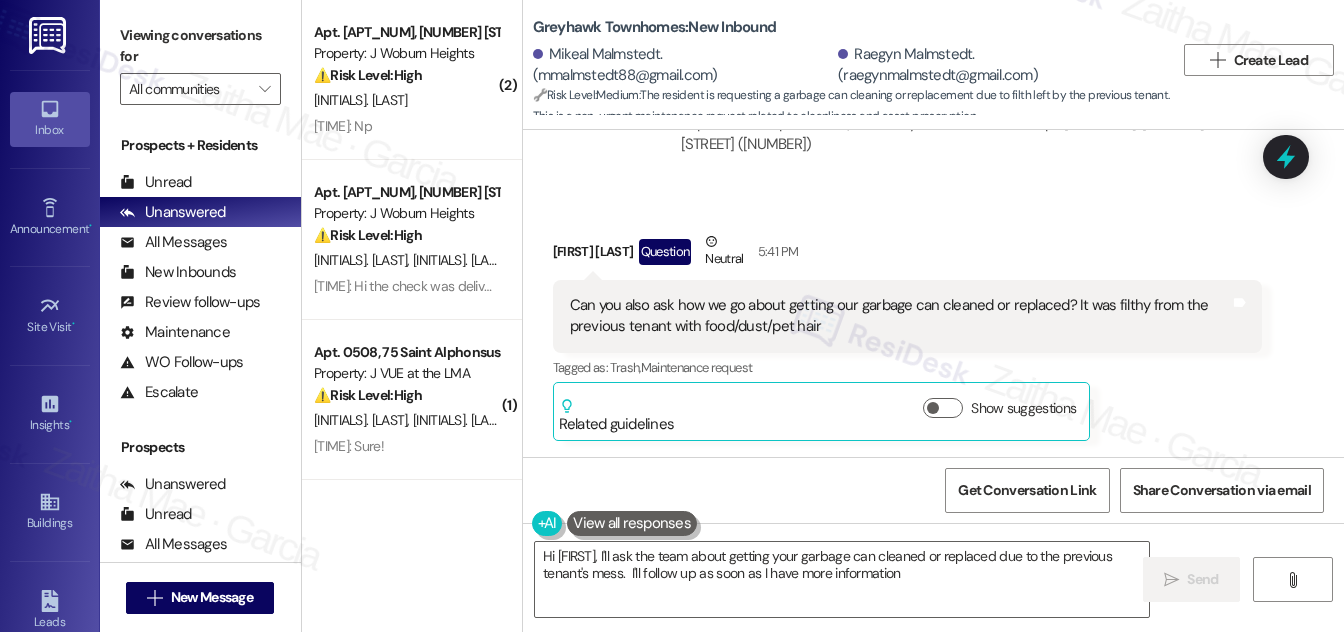type on "Hi [FIRST], I'll ask the team about getting your garbage can cleaned or replaced due to the previous tenant's mess.  I'll follow up as soon as I have more information!" 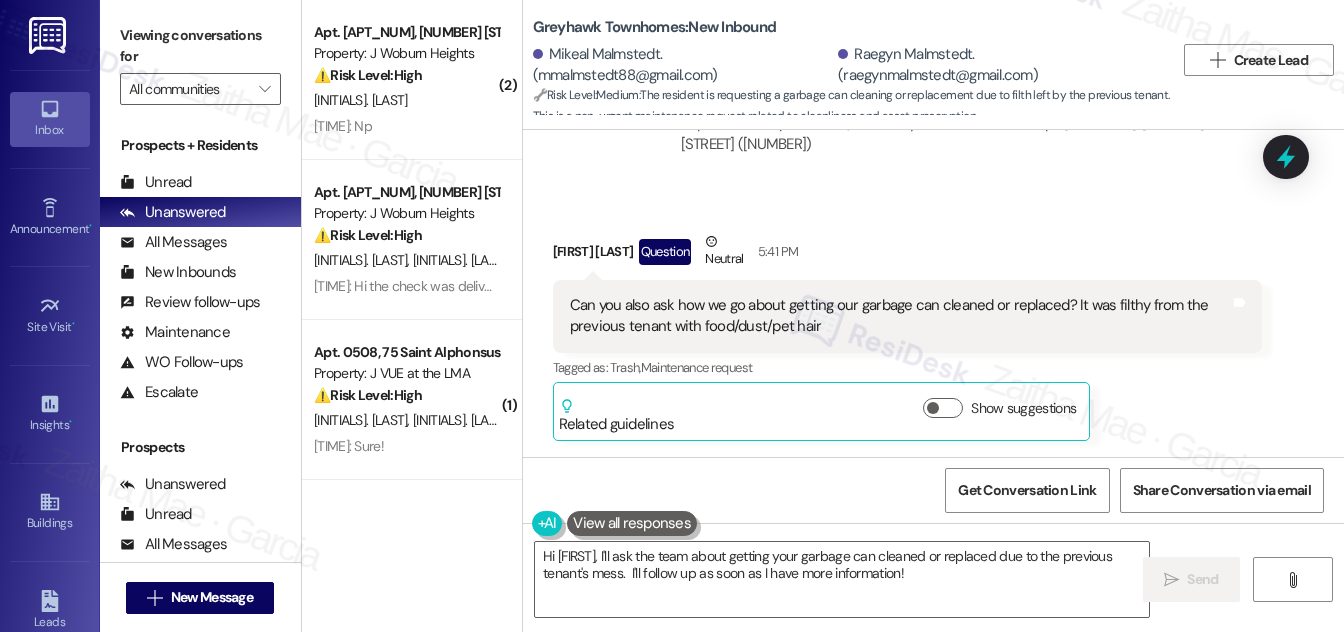 scroll, scrollTop: 2009, scrollLeft: 0, axis: vertical 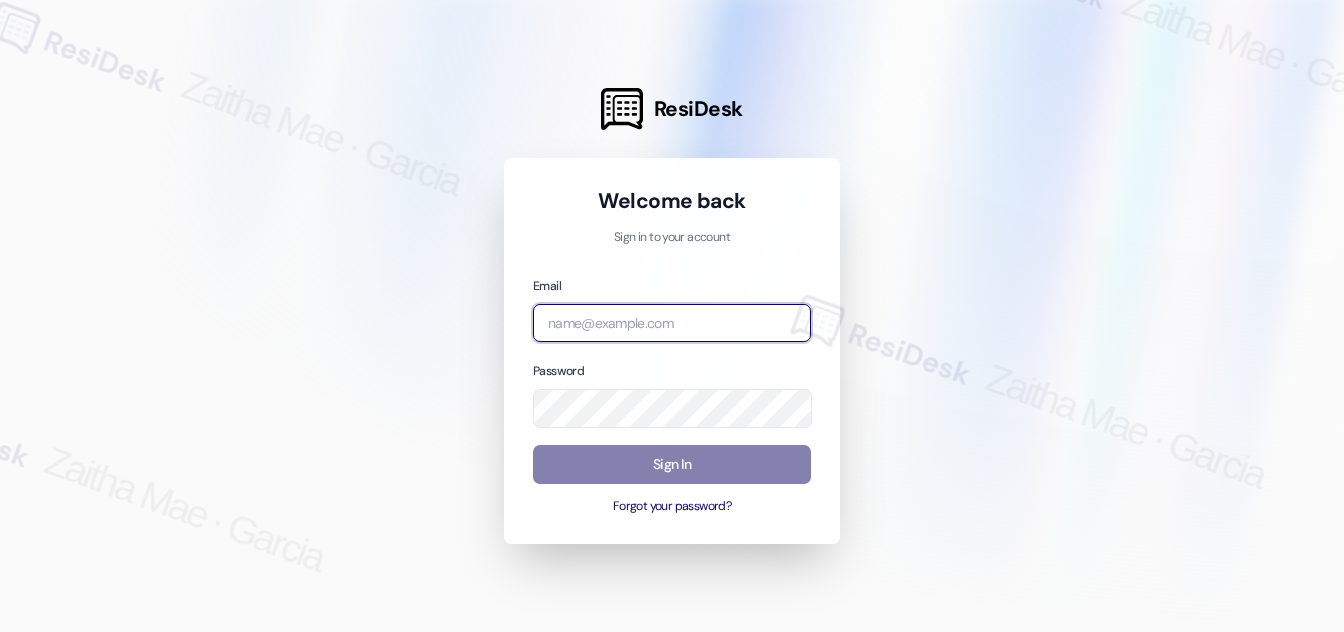 click at bounding box center (672, 323) 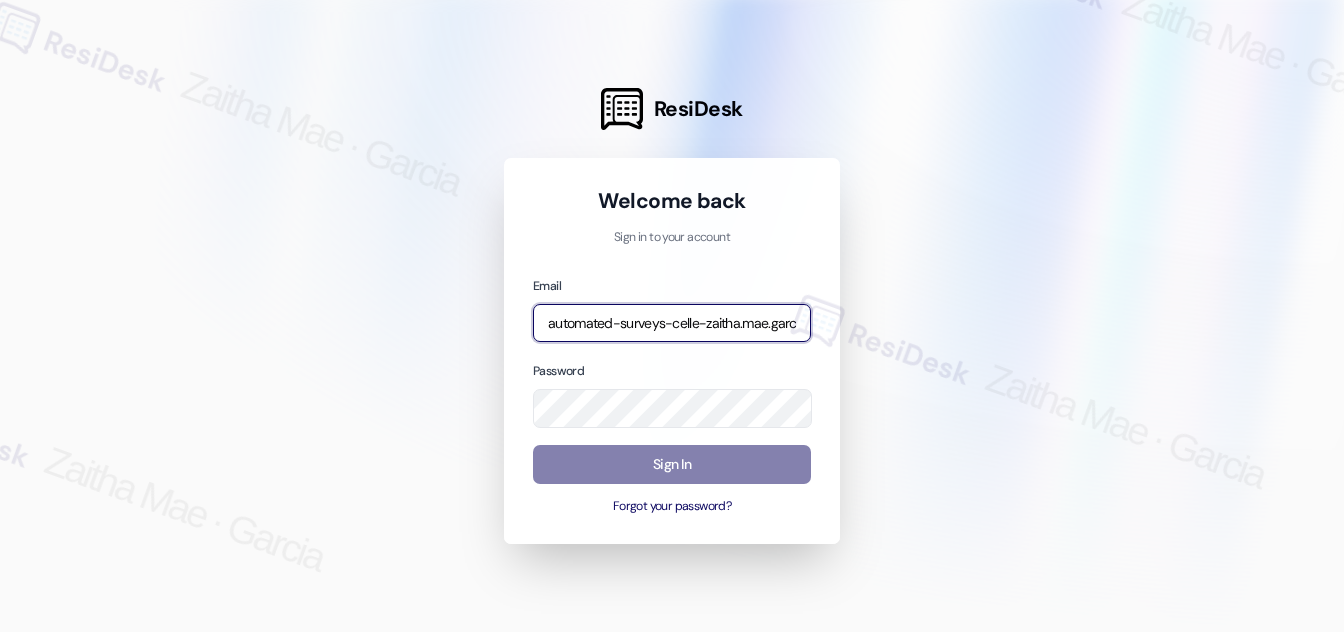 type on "automated-surveys-celle-zaitha.mae.garcia@celle.com" 